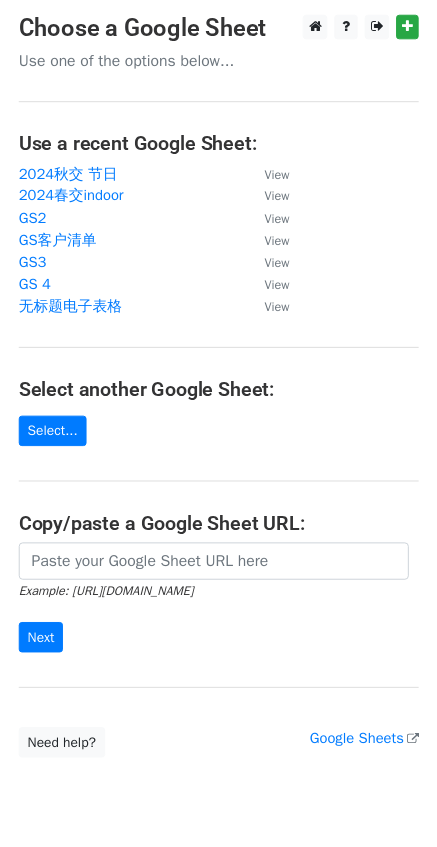 scroll, scrollTop: 0, scrollLeft: 0, axis: both 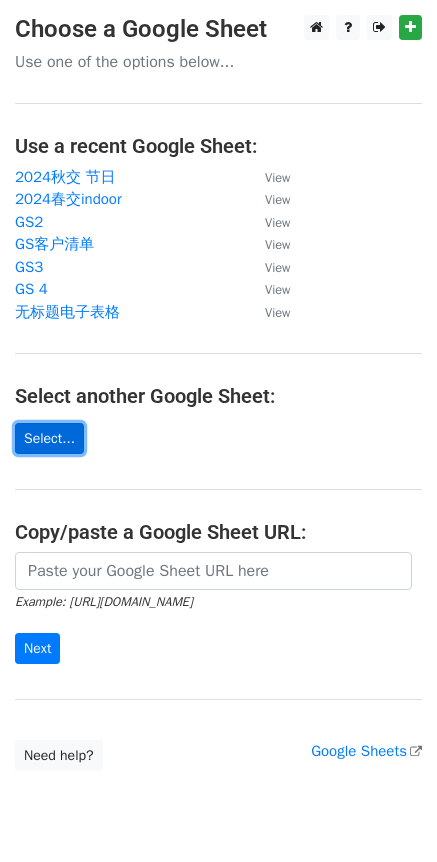 click on "Select..." at bounding box center [49, 438] 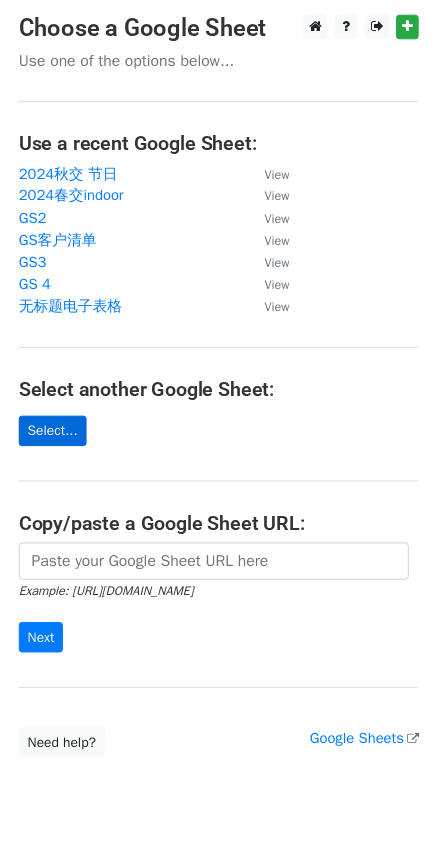 scroll, scrollTop: 0, scrollLeft: 0, axis: both 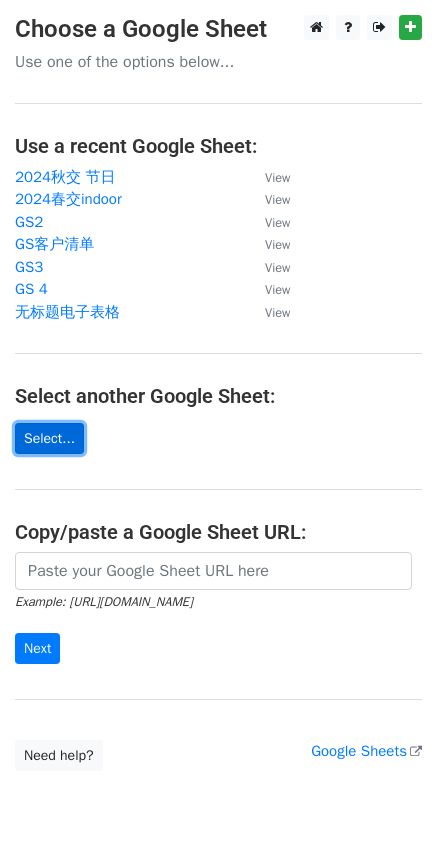 click on "Select..." at bounding box center (49, 438) 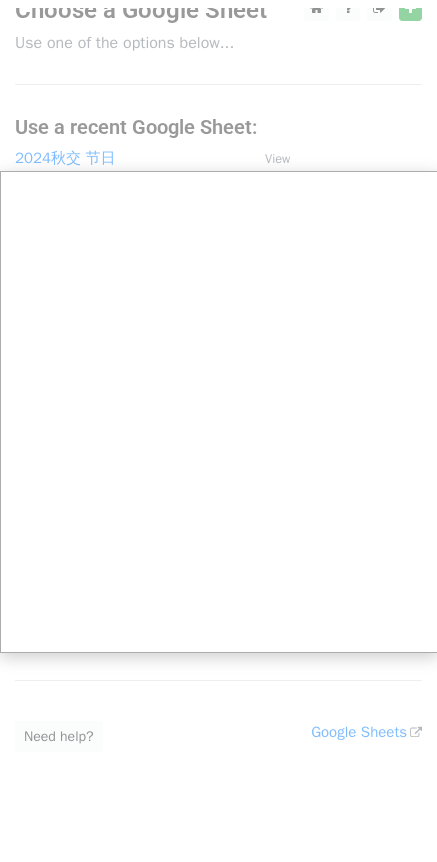 scroll, scrollTop: 0, scrollLeft: 0, axis: both 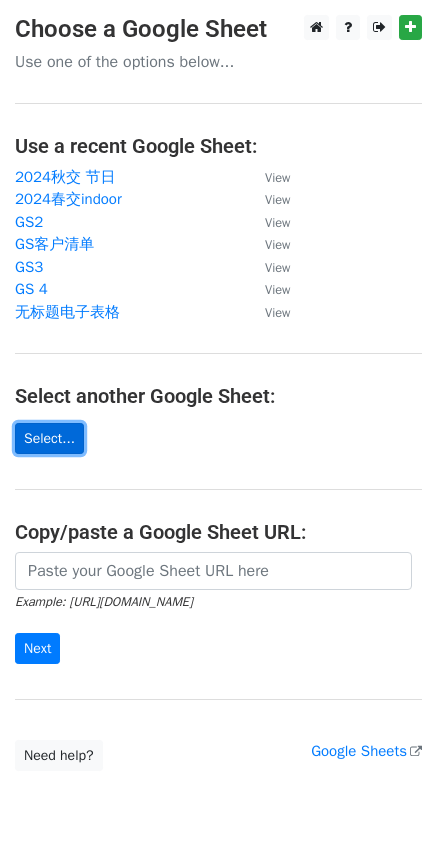 click on "Select..." at bounding box center (49, 438) 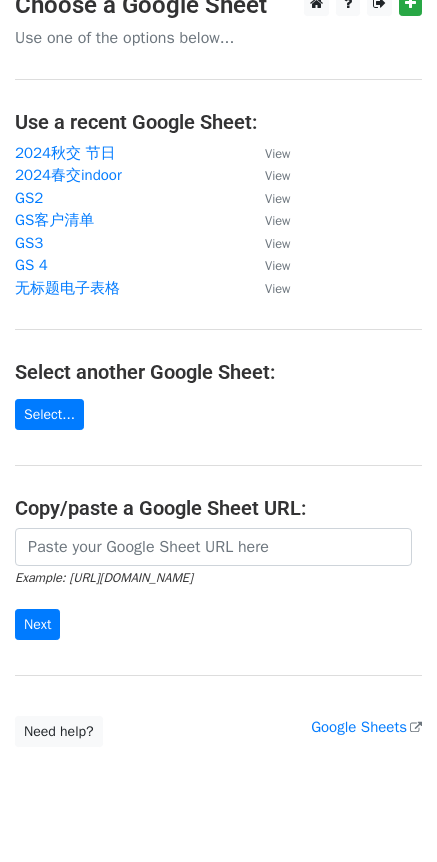 scroll, scrollTop: 0, scrollLeft: 0, axis: both 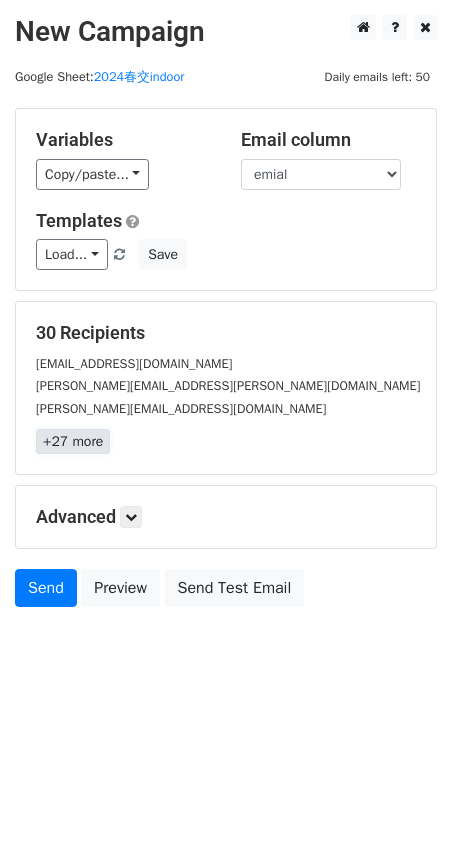 click on "+27 more" at bounding box center [73, 441] 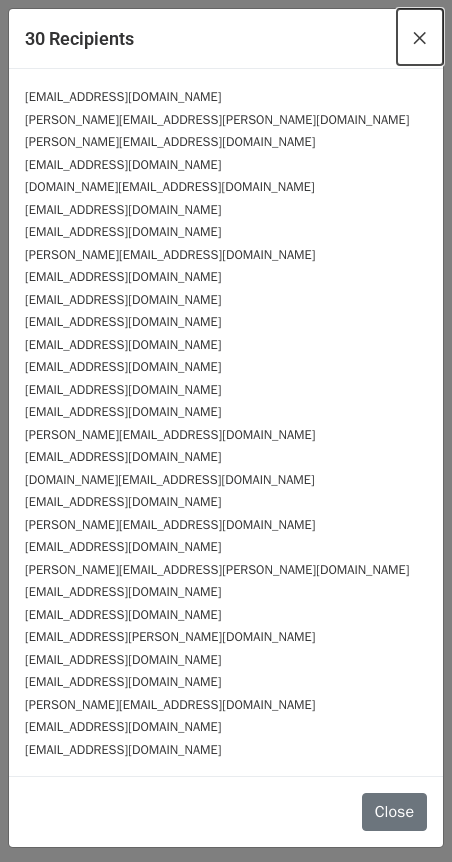 click on "×" at bounding box center (420, 37) 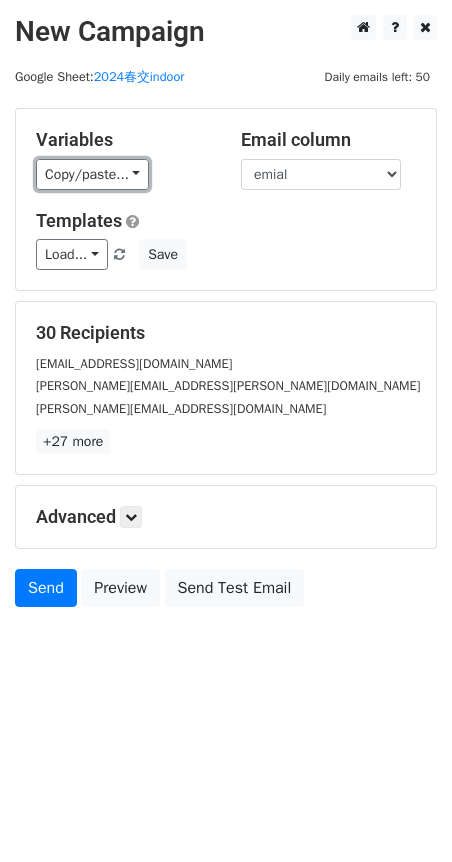 click on "Copy/paste..." at bounding box center (92, 174) 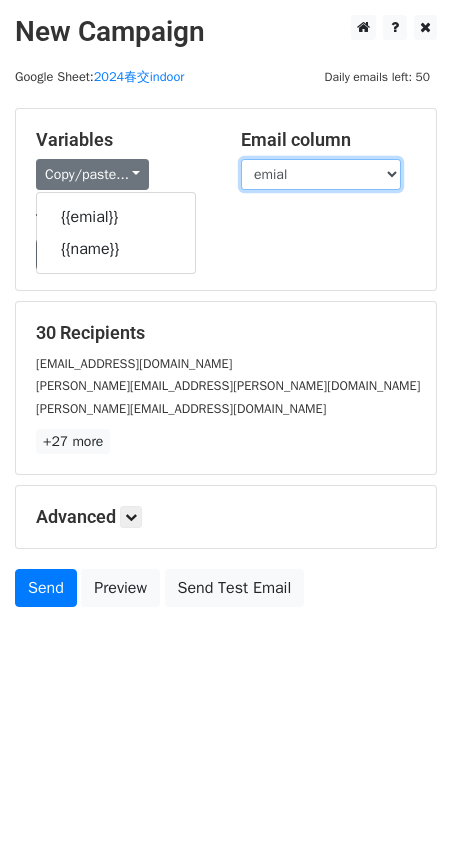 click on "emial
name" at bounding box center (321, 174) 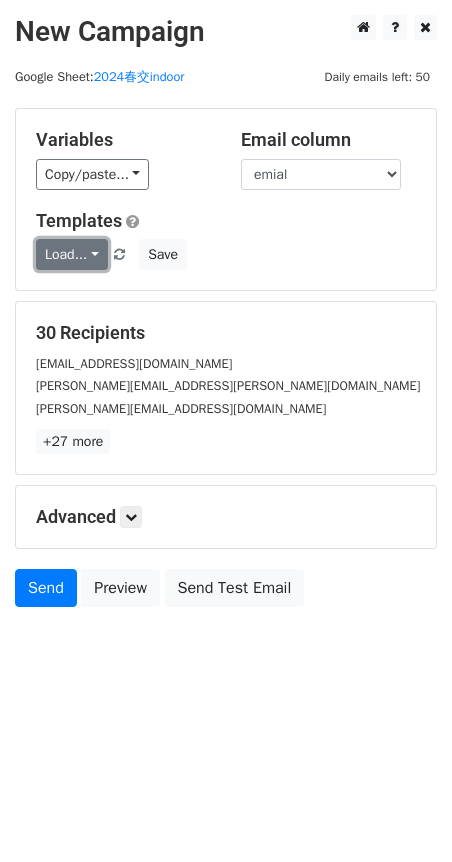 click on "Load..." at bounding box center (72, 254) 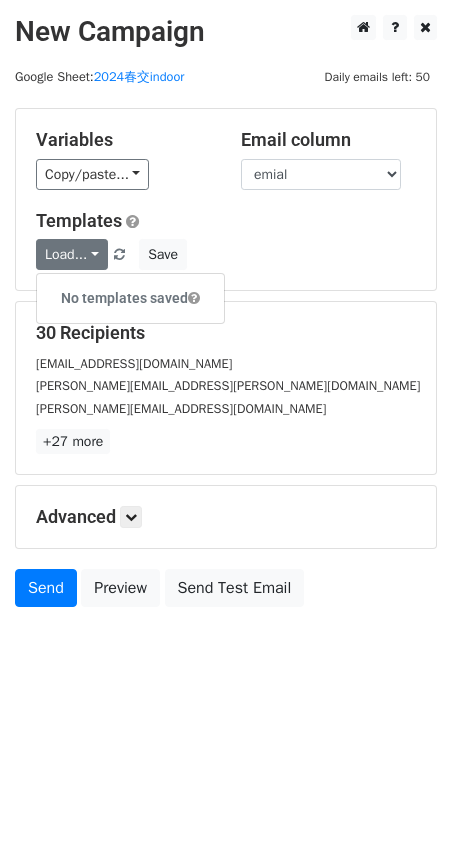 click on "ishita@spartansupply.in" at bounding box center [226, 408] 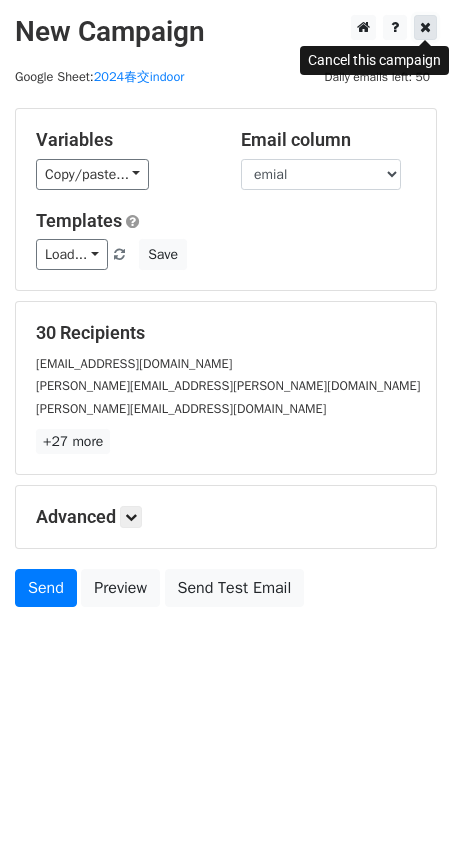 click at bounding box center (425, 27) 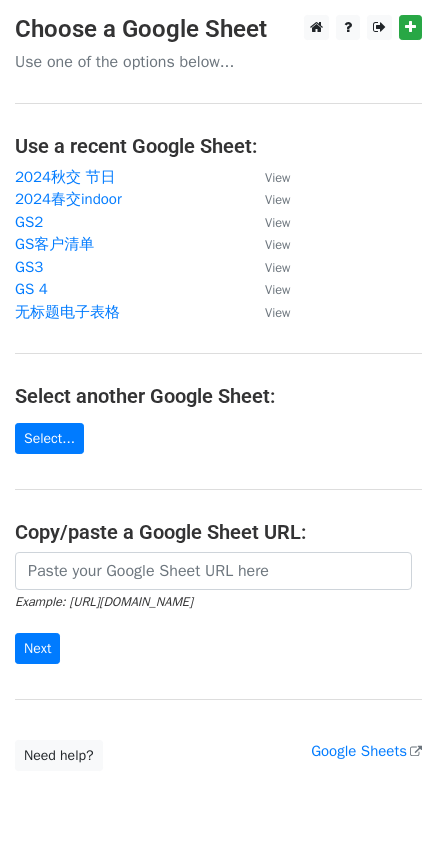 scroll, scrollTop: 0, scrollLeft: 0, axis: both 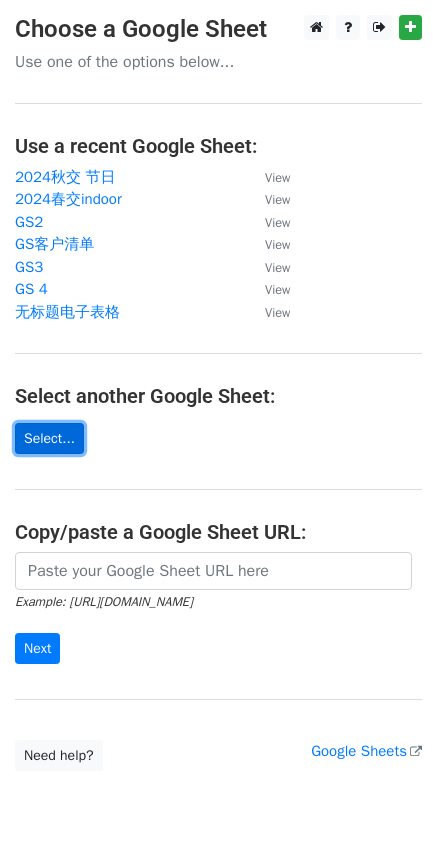 click on "Select..." at bounding box center (49, 438) 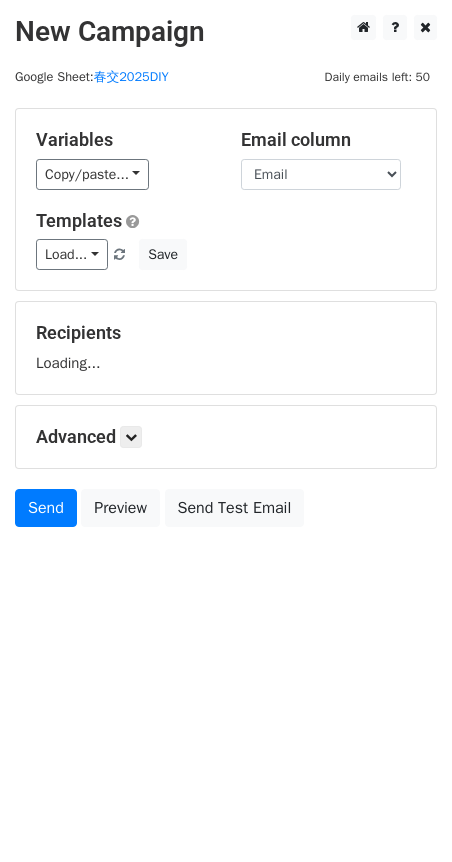 scroll, scrollTop: 0, scrollLeft: 0, axis: both 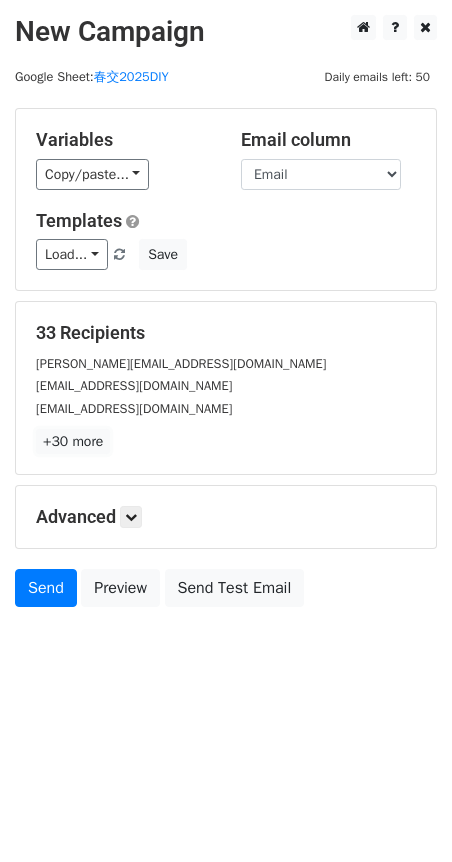 click on "+30 more" at bounding box center [73, 441] 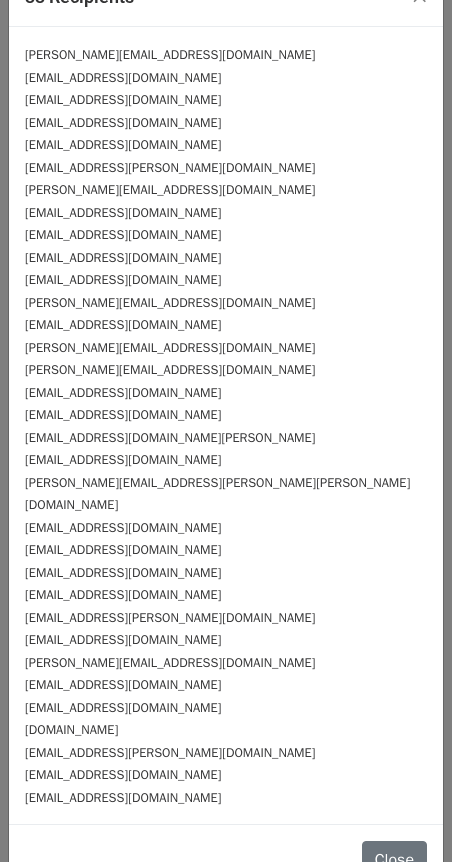 scroll, scrollTop: 62, scrollLeft: 0, axis: vertical 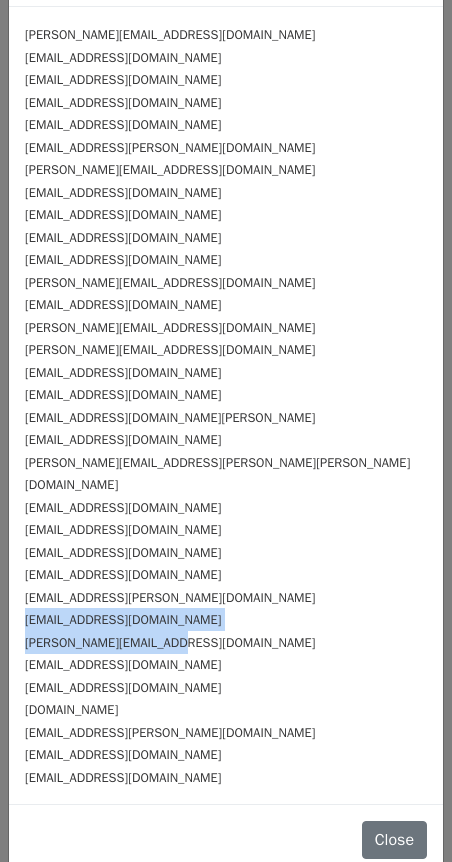 drag, startPoint x: 24, startPoint y: 595, endPoint x: 206, endPoint y: 625, distance: 184.45596 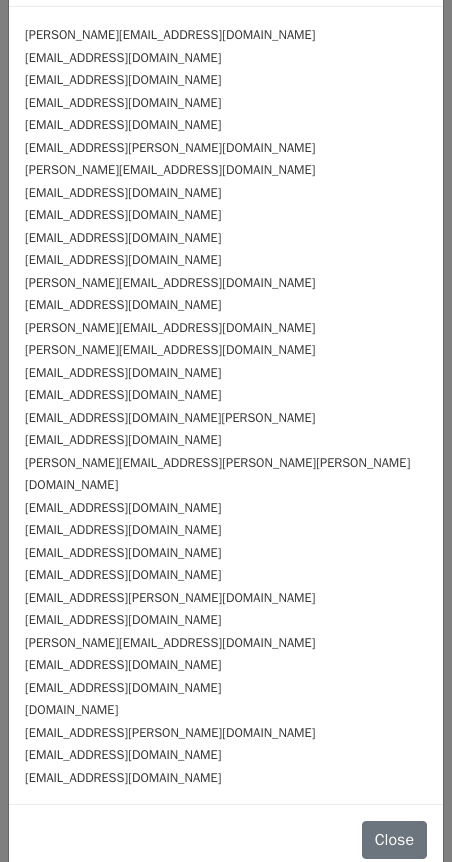 click on "irwan@ledindustry.id" at bounding box center [226, 664] 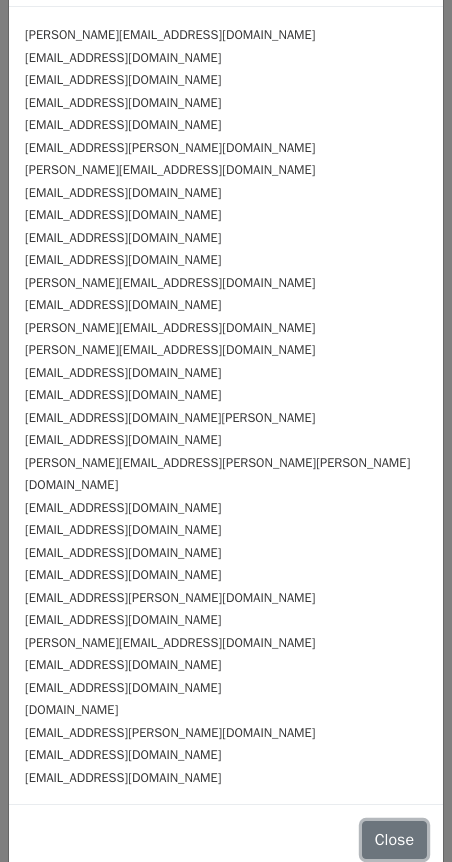 click on "Close" at bounding box center (394, 840) 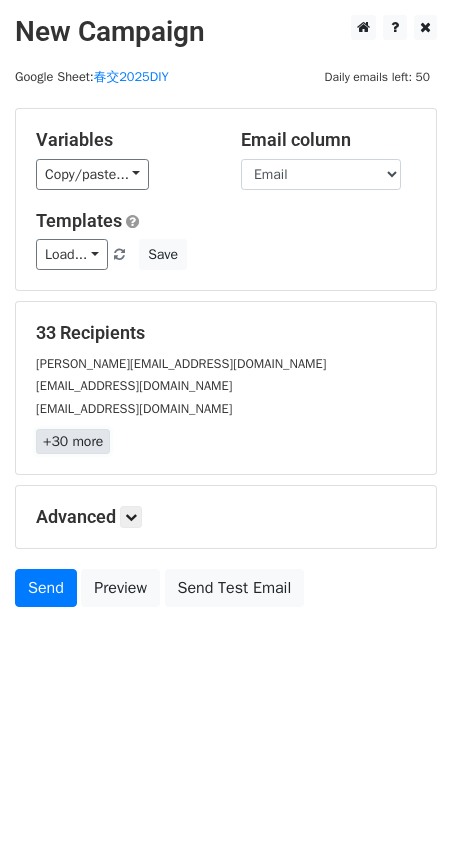 click on "+30 more" at bounding box center [73, 441] 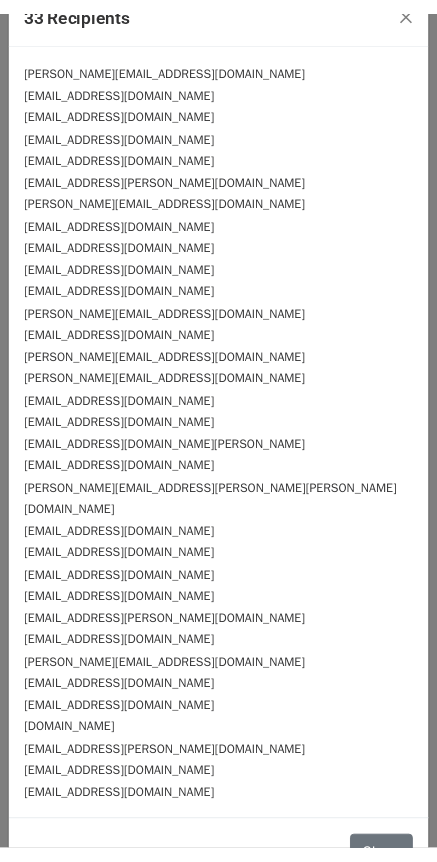 scroll, scrollTop: 62, scrollLeft: 0, axis: vertical 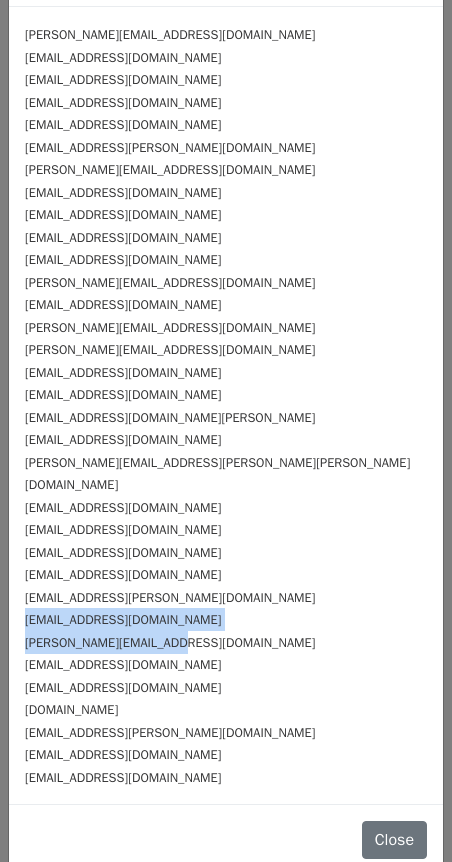 drag, startPoint x: 23, startPoint y: 598, endPoint x: 197, endPoint y: 616, distance: 174.92856 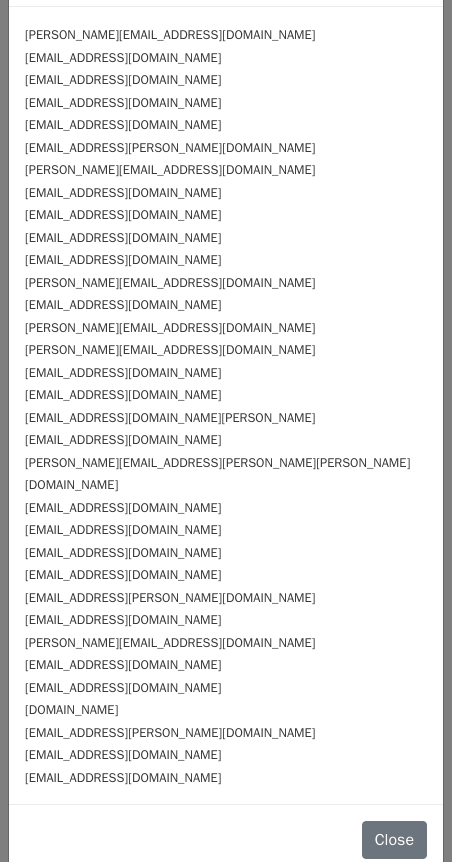 click on "srdjan.simorovic@tri-o.rs" at bounding box center (226, 687) 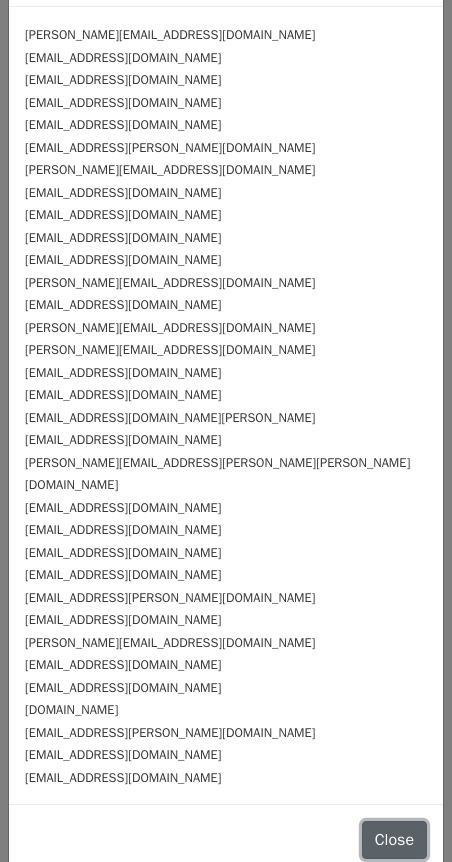 click on "Close" at bounding box center [394, 840] 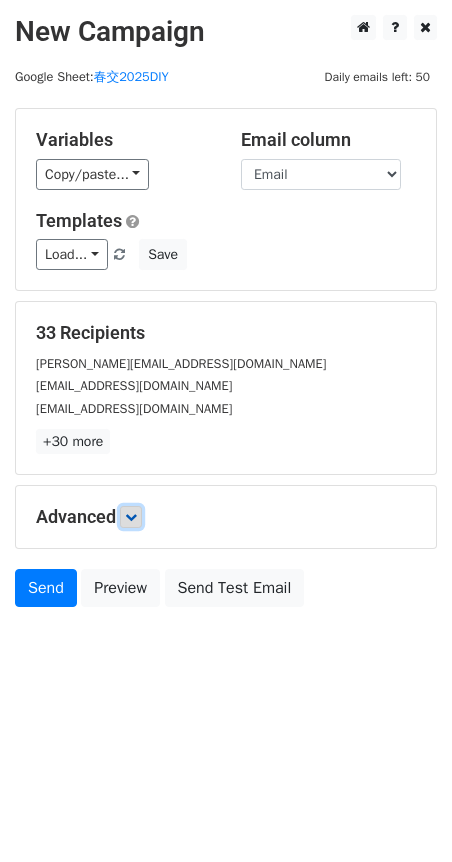 click at bounding box center (131, 517) 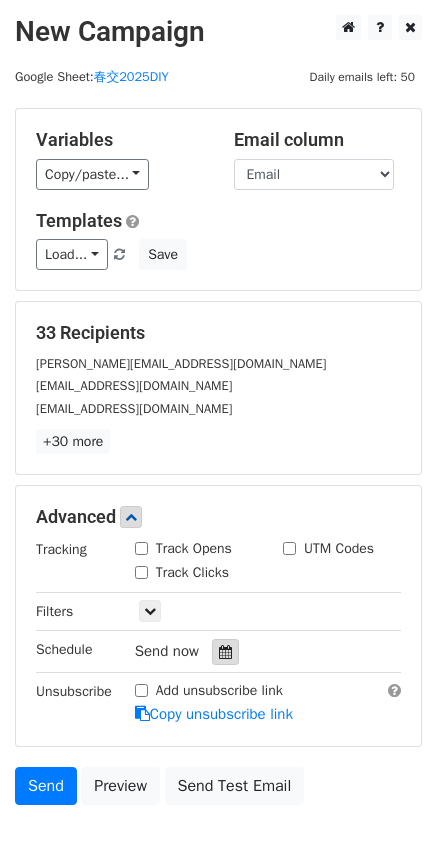 click at bounding box center [225, 652] 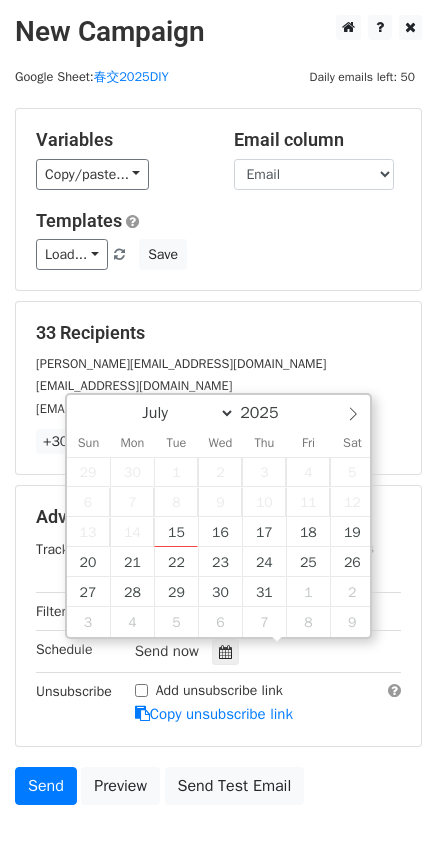 click on "New Campaign
Daily emails left: 50
Google Sheet:
春交2025DIY
Variables
Copy/paste...
{{Email}}
{{name}}
Email column
Email
name
Templates
Load...
No templates saved
Save
33 Recipients
manuel@serlux.com.uy
luxoptco@gmail.com
khaled@abukhaledcorp.com
+30 more
33 Recipients
×
manuel@serlux.com.uy
luxoptco@gmail.com
khaled@abukhaledcorp.com
kal.m@matelecaustralia.com.au
abhishek@adventureshoppe.com
petri.makinen@scandic.cc
madandan@nitorichina.com
eco@erikcc.com
tradefairs@hollandasia.com
gestion@grupoeurosa.com
ying.yaopacaud@sigmadis.com
Idarcia@ellagar.com
export04.manager@gmail.com
armando.pitogo@metroretail.ph
david.peroo@a6europe.com
nexthyd@yahoo.in
hashan@industryserve.lk" at bounding box center (218, 455) 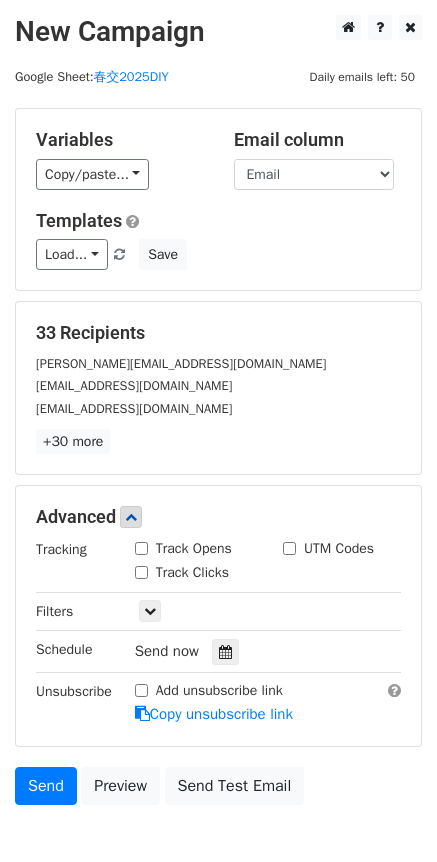click on "Track Opens" at bounding box center [183, 548] 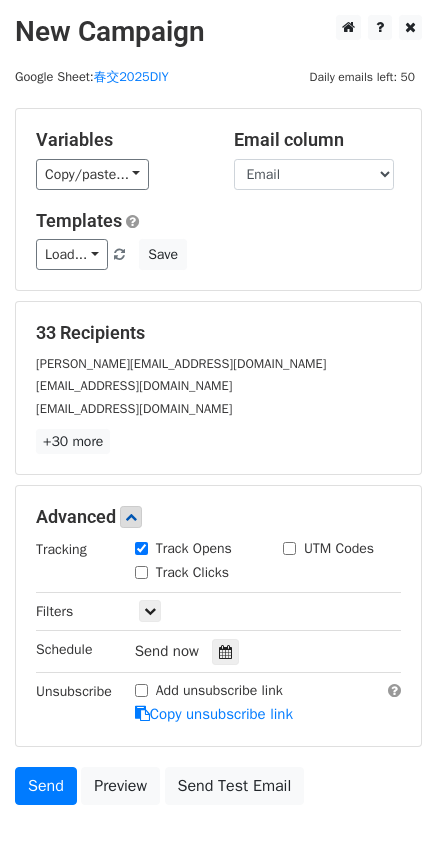 click on "Send now" at bounding box center (252, 651) 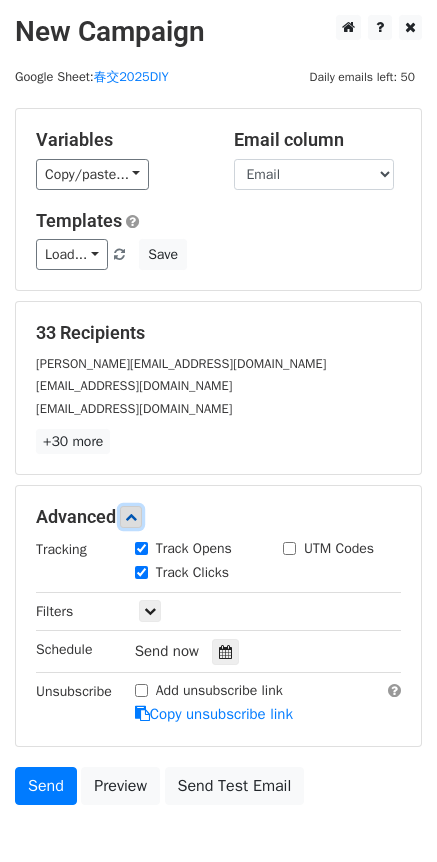 click at bounding box center [131, 517] 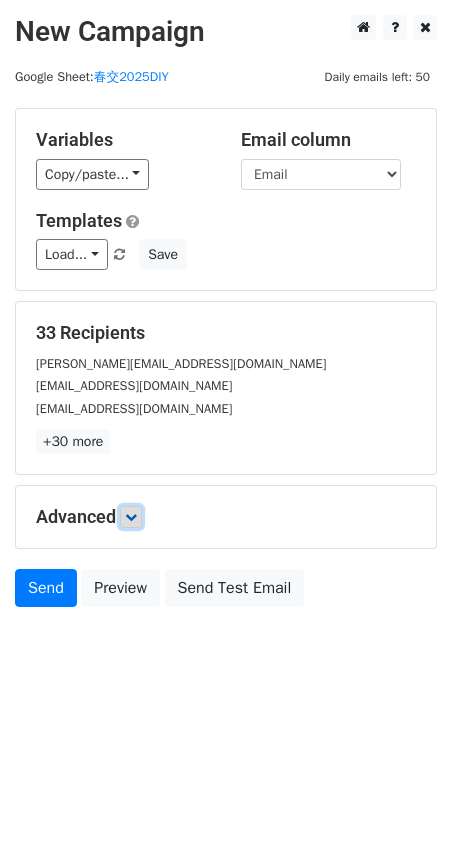 click at bounding box center (131, 517) 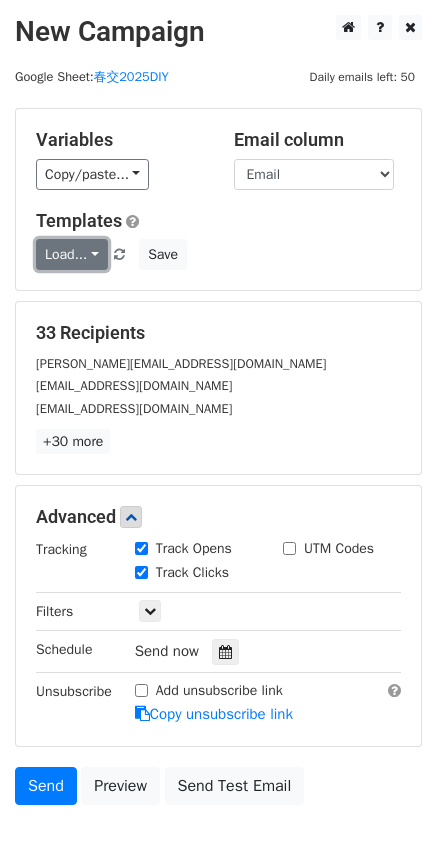 click on "Load..." at bounding box center [72, 254] 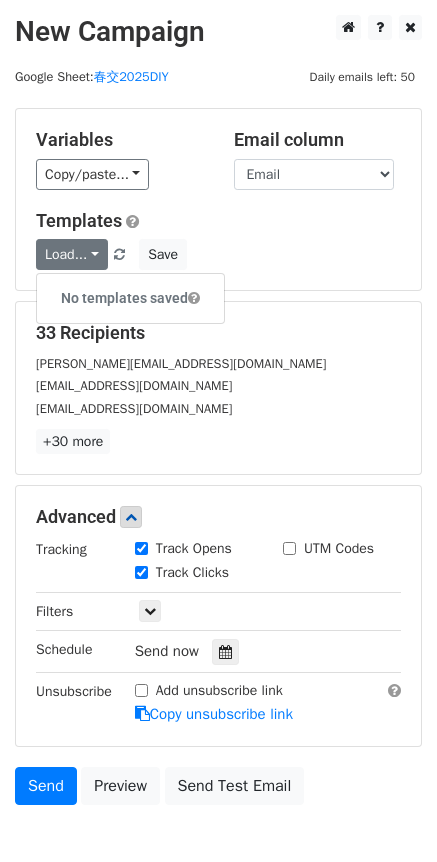 click on "Templates" at bounding box center (218, 221) 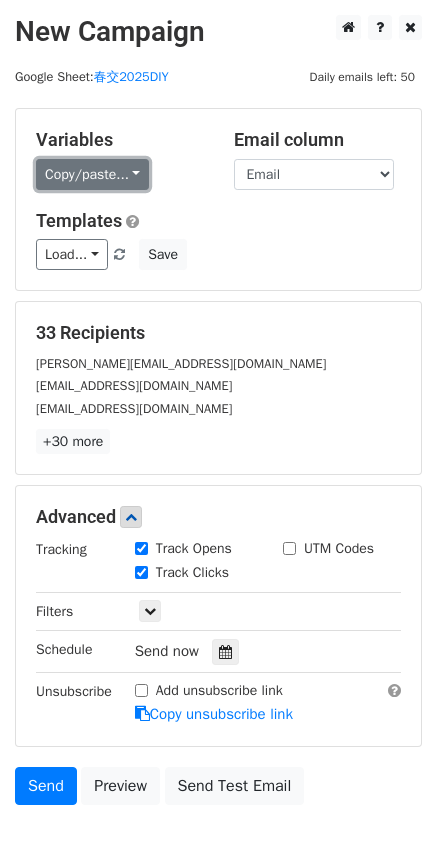 click on "Copy/paste..." at bounding box center [92, 174] 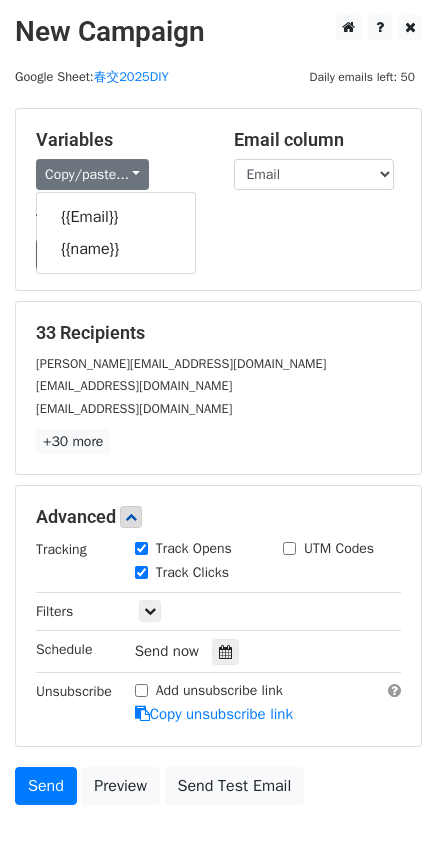 click on "Load...
No templates saved
Save" at bounding box center (218, 254) 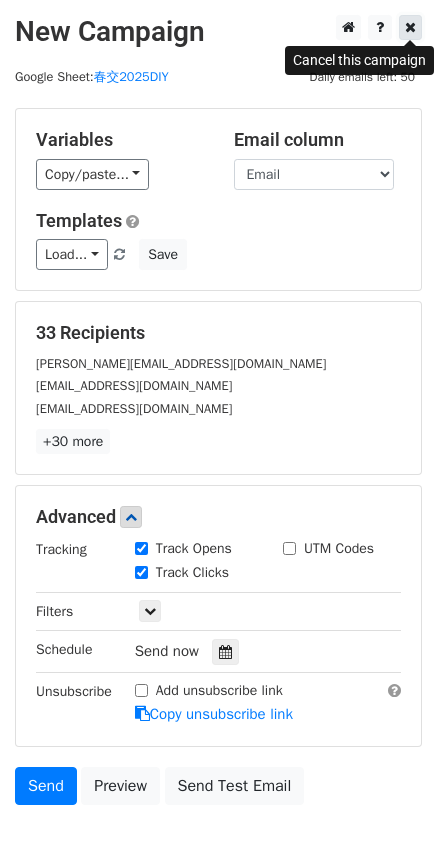 click at bounding box center (410, 27) 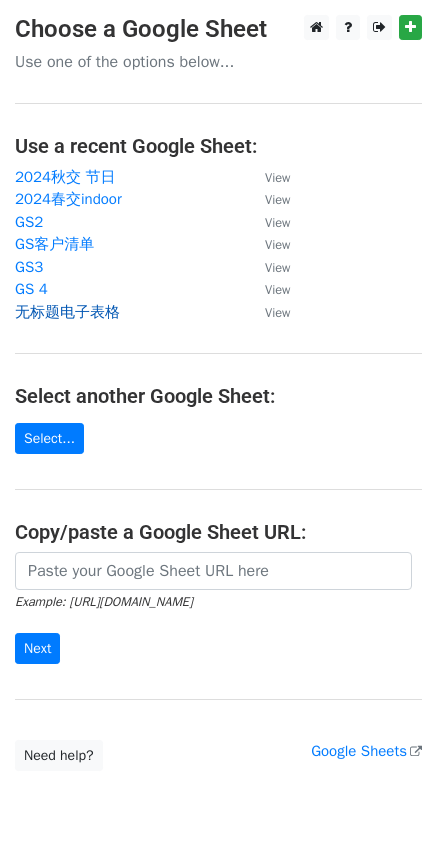 scroll, scrollTop: 0, scrollLeft: 0, axis: both 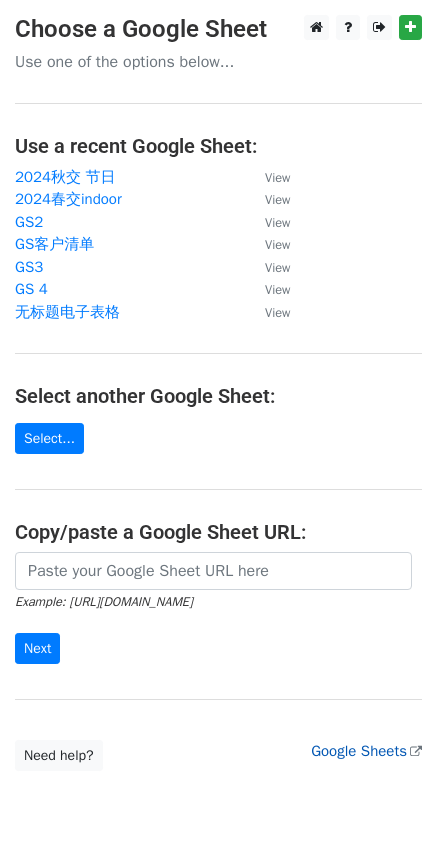 click on "Google Sheets" at bounding box center (366, 751) 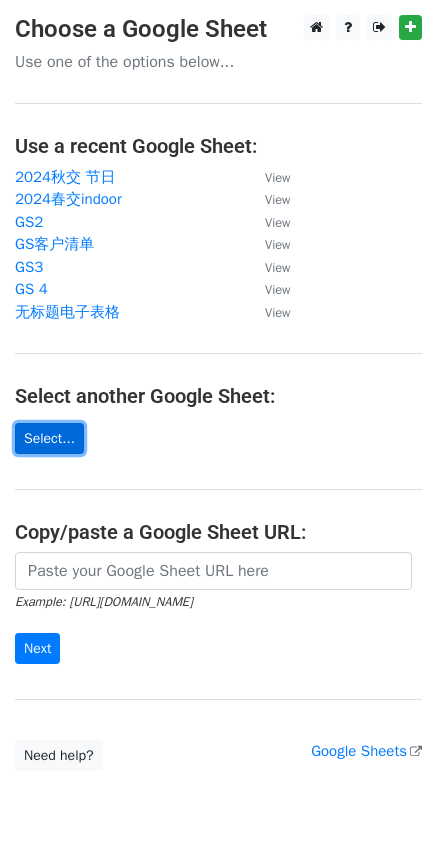 click on "Select..." at bounding box center (49, 438) 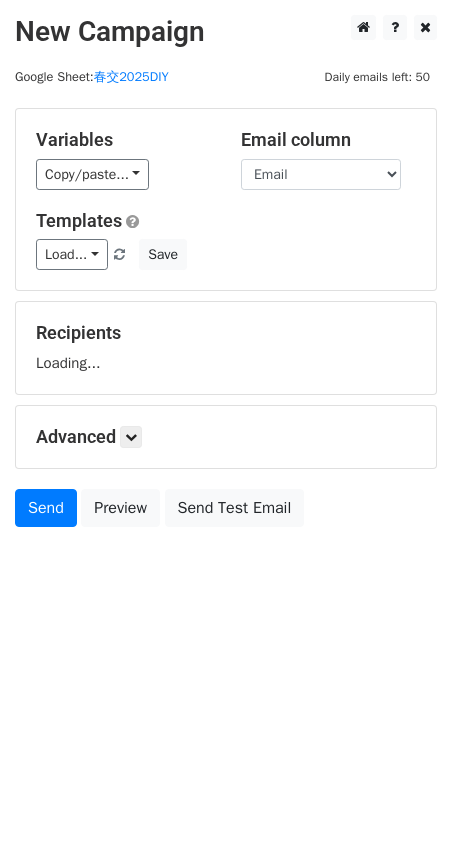scroll, scrollTop: 0, scrollLeft: 0, axis: both 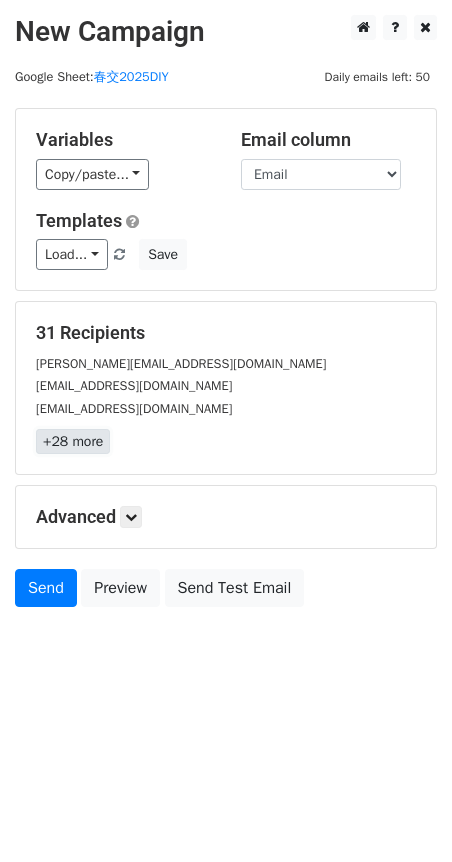 click on "+28 more" at bounding box center (73, 441) 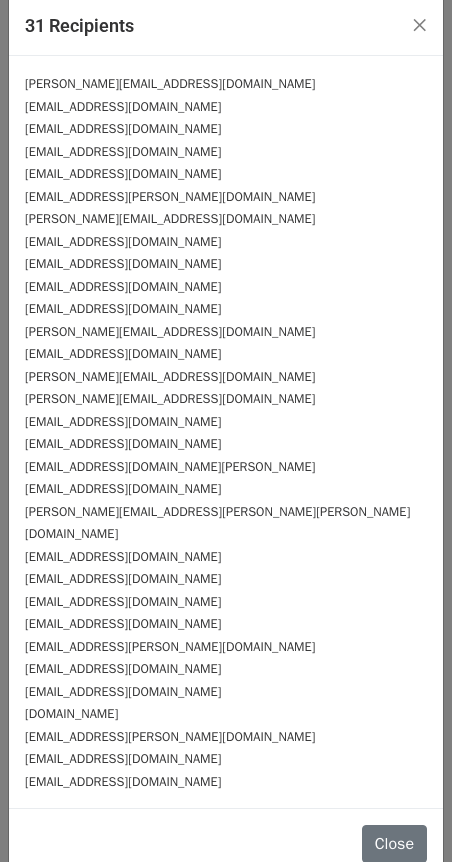 scroll, scrollTop: 17, scrollLeft: 0, axis: vertical 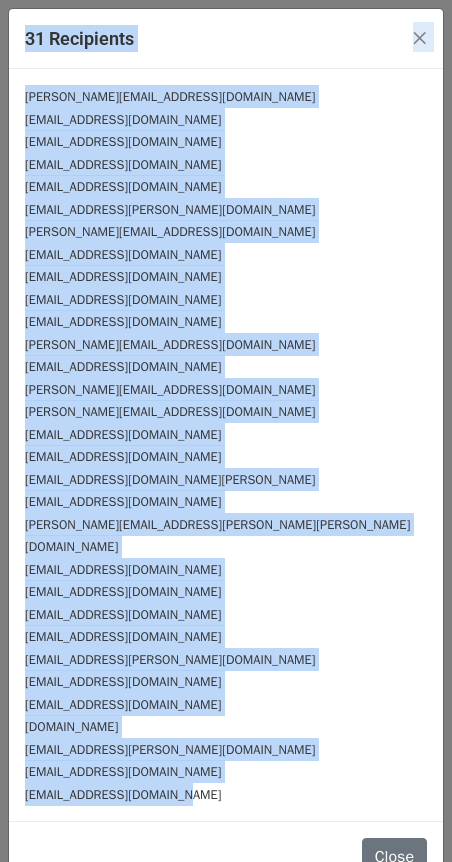 drag, startPoint x: 210, startPoint y: 755, endPoint x: -32, endPoint y: 1, distance: 791.88385 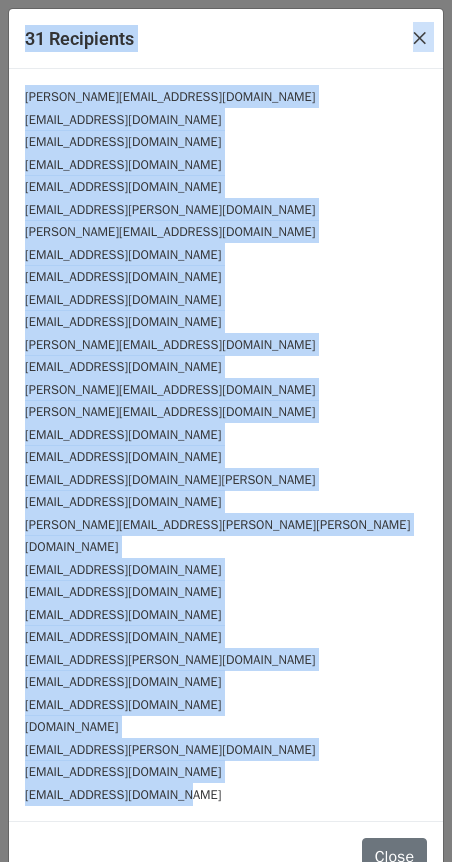 click on "×" at bounding box center [420, 37] 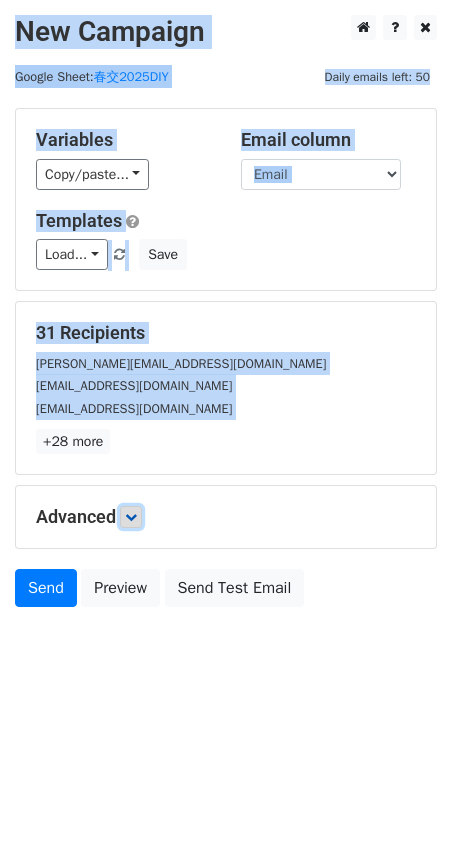 click at bounding box center (131, 517) 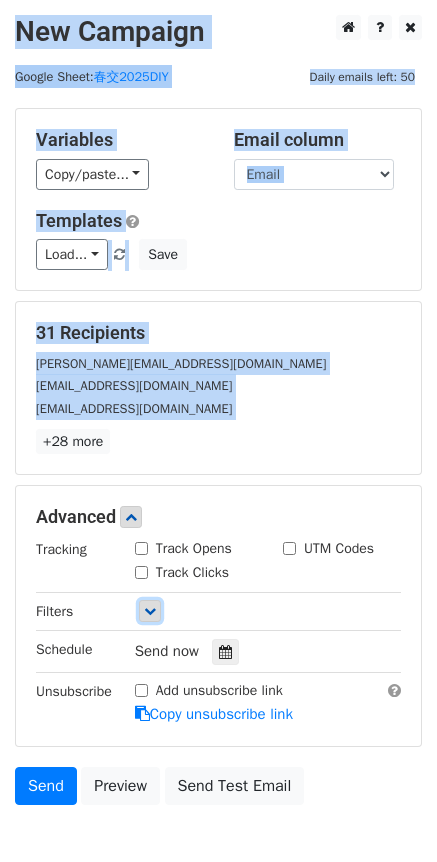 click at bounding box center [150, 611] 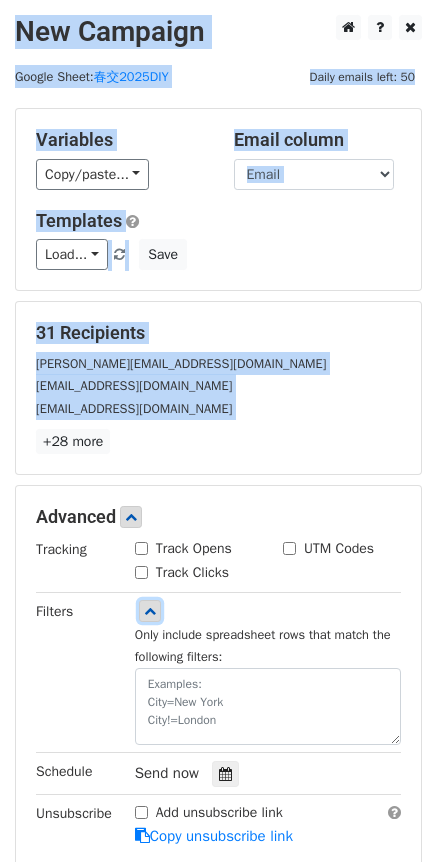 click at bounding box center [150, 611] 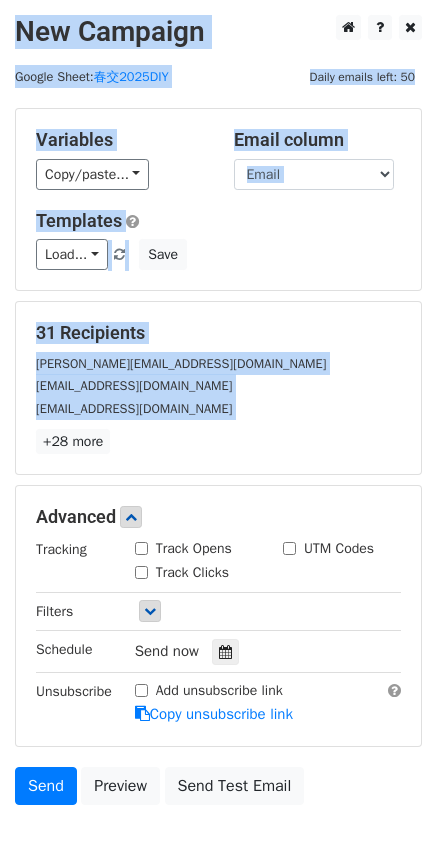 click on "Track Clicks" at bounding box center (141, 572) 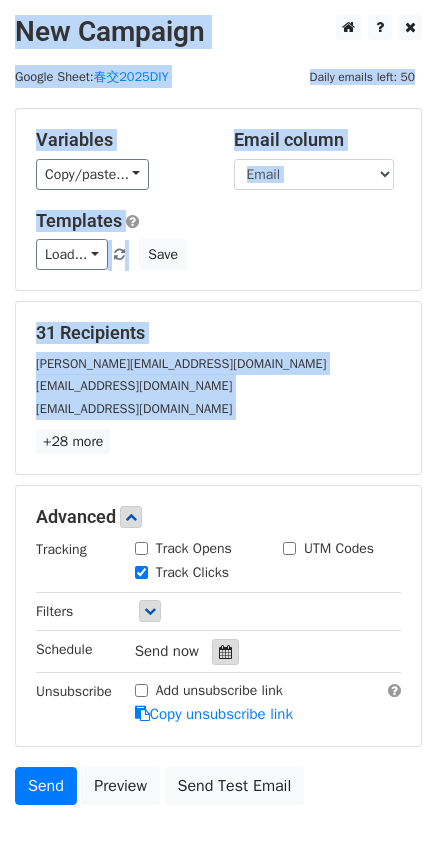 click at bounding box center [225, 652] 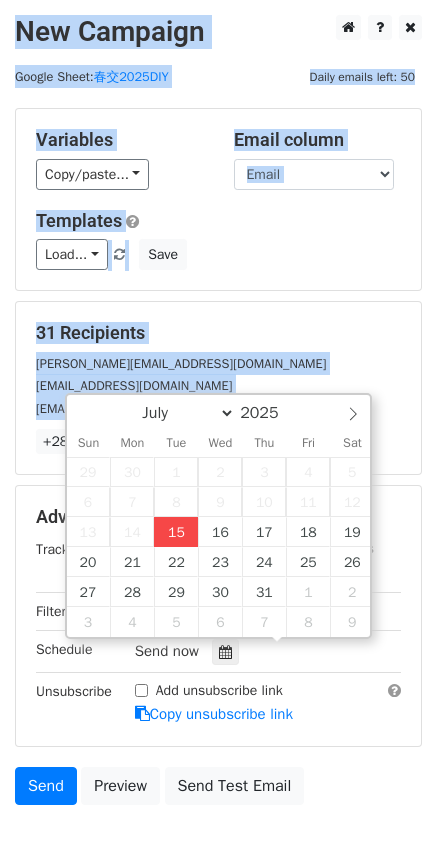 type on "2025-07-15 12:00" 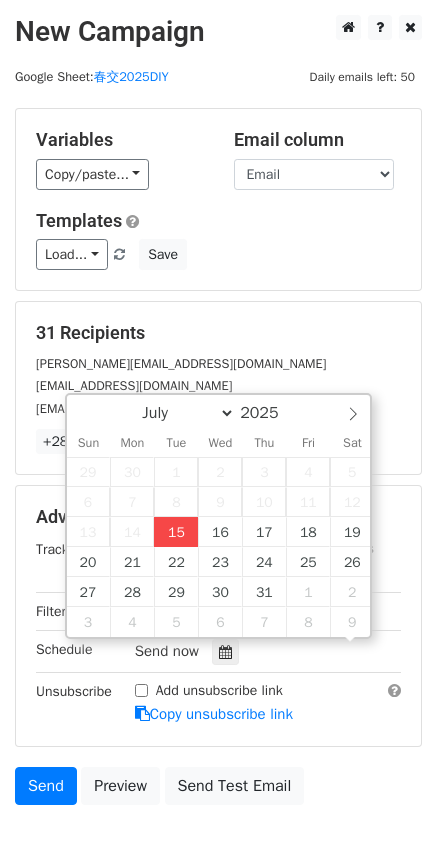 scroll, scrollTop: 1, scrollLeft: 0, axis: vertical 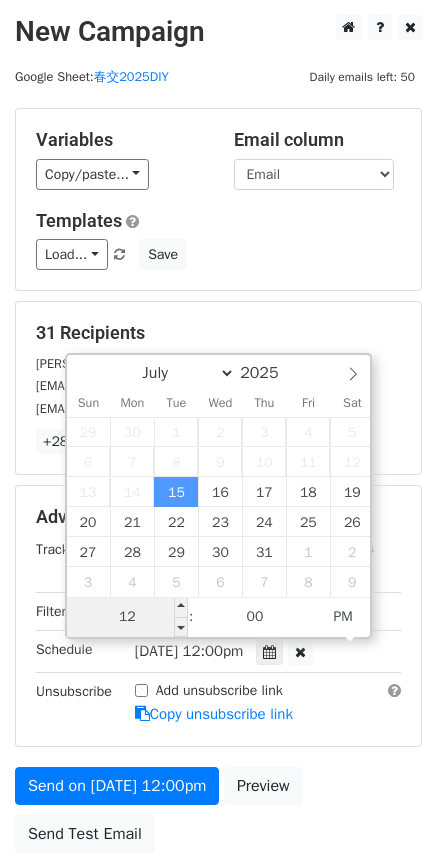 click on "12" at bounding box center [128, 617] 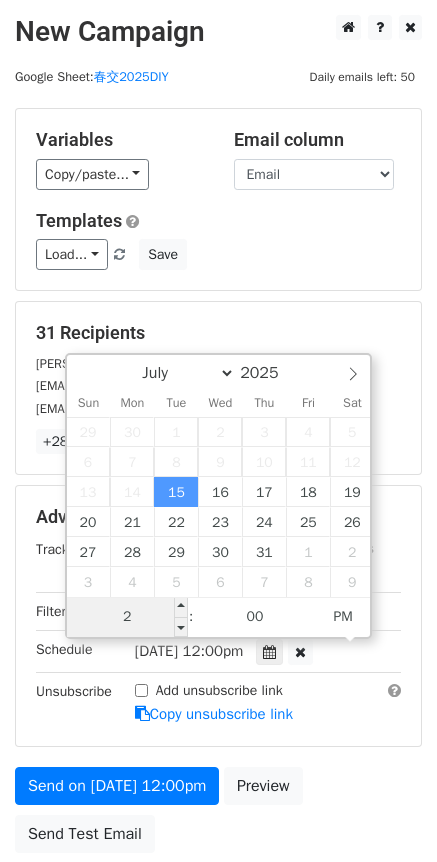 type on "23" 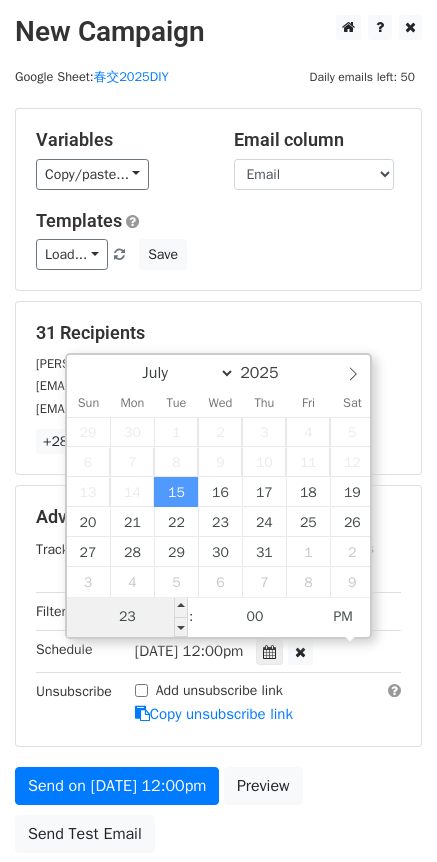 type on "2025-07-15 23:00" 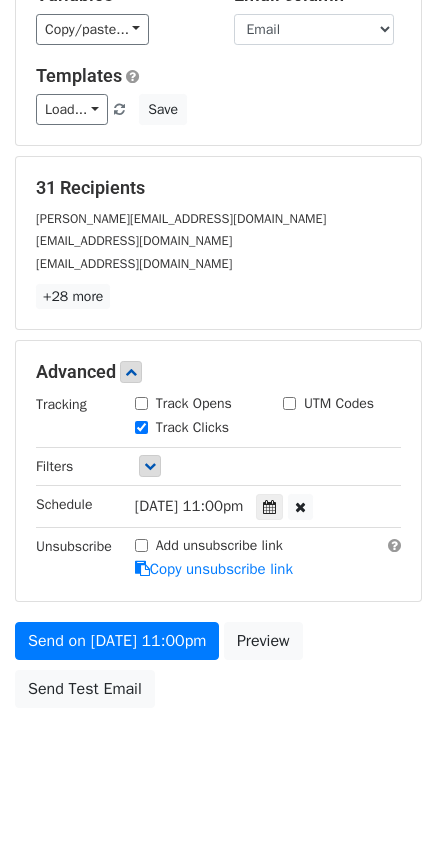 scroll, scrollTop: 160, scrollLeft: 0, axis: vertical 